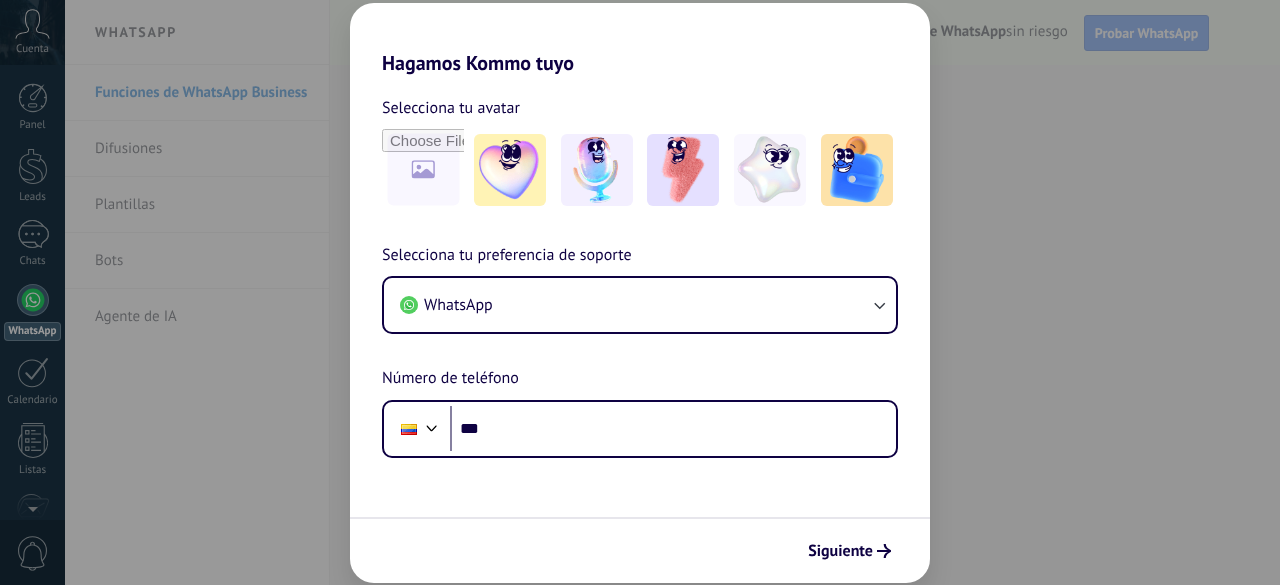 scroll, scrollTop: 0, scrollLeft: 0, axis: both 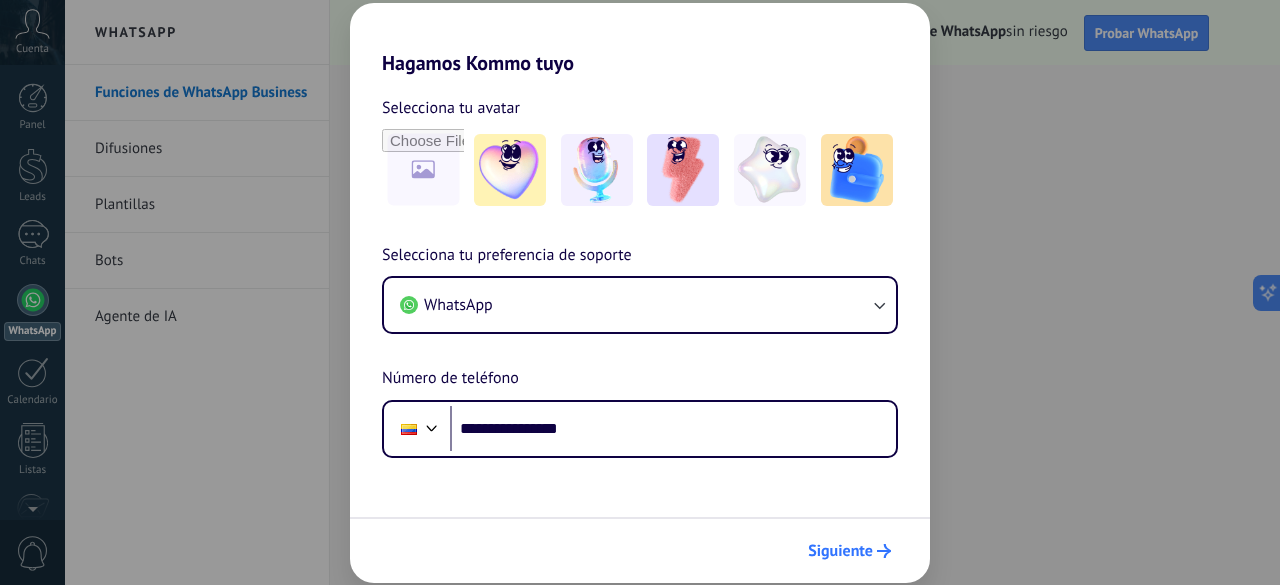 type on "**********" 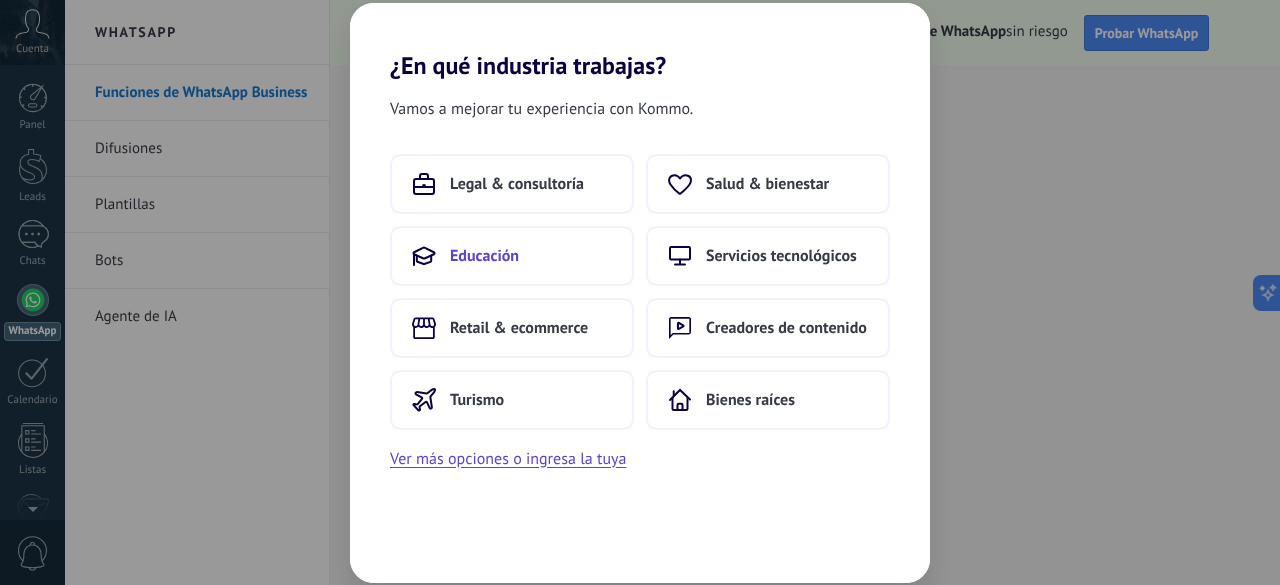 click on "Educación" at bounding box center [512, 256] 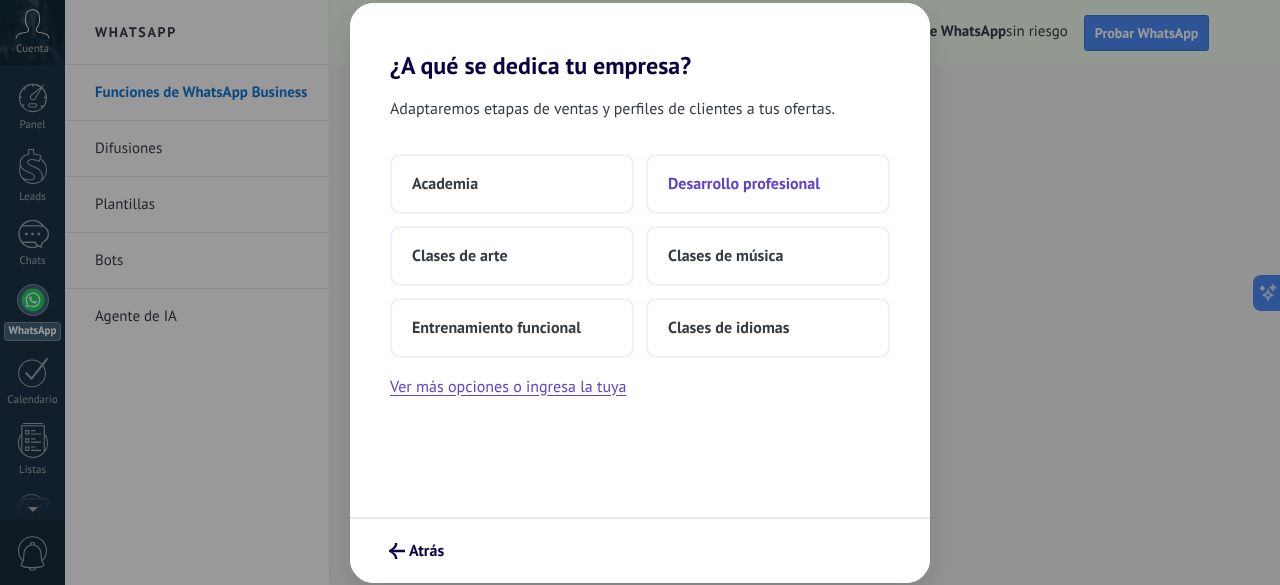 click on "Desarrollo profesional" at bounding box center [744, 184] 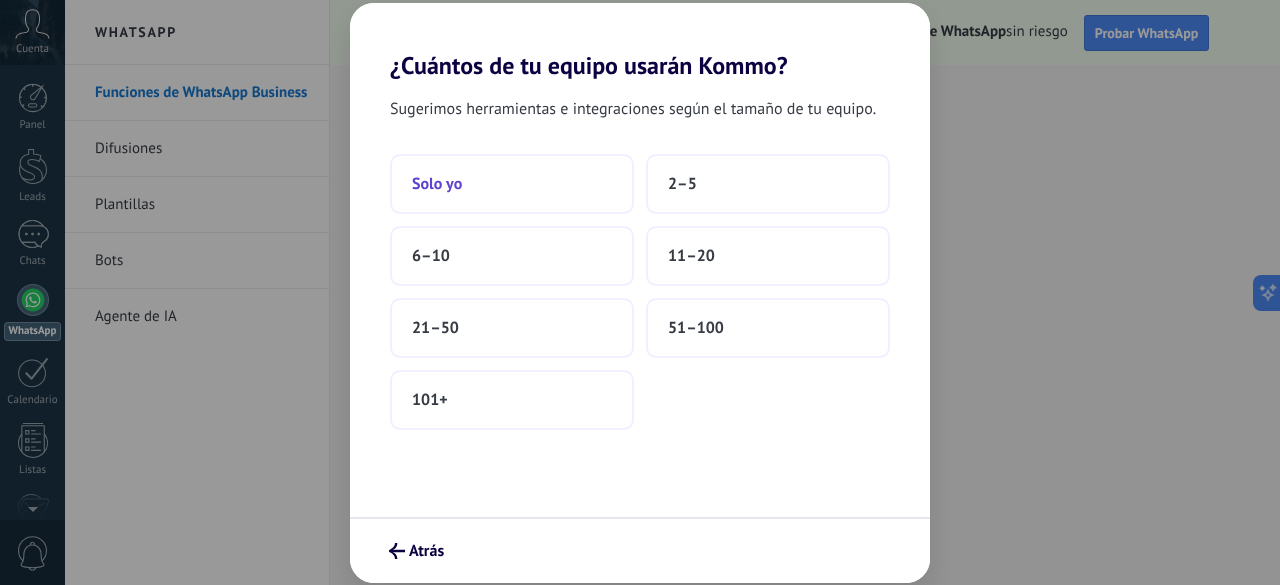 click on "Solo yo" at bounding box center [512, 184] 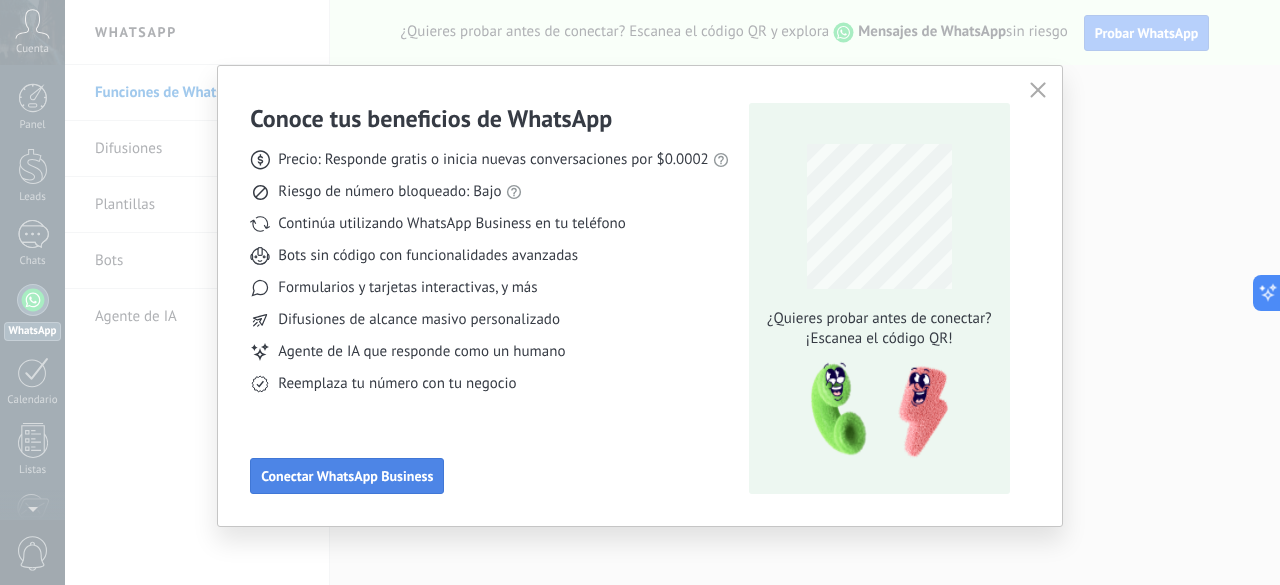 click on "Conectar WhatsApp Business" at bounding box center [347, 476] 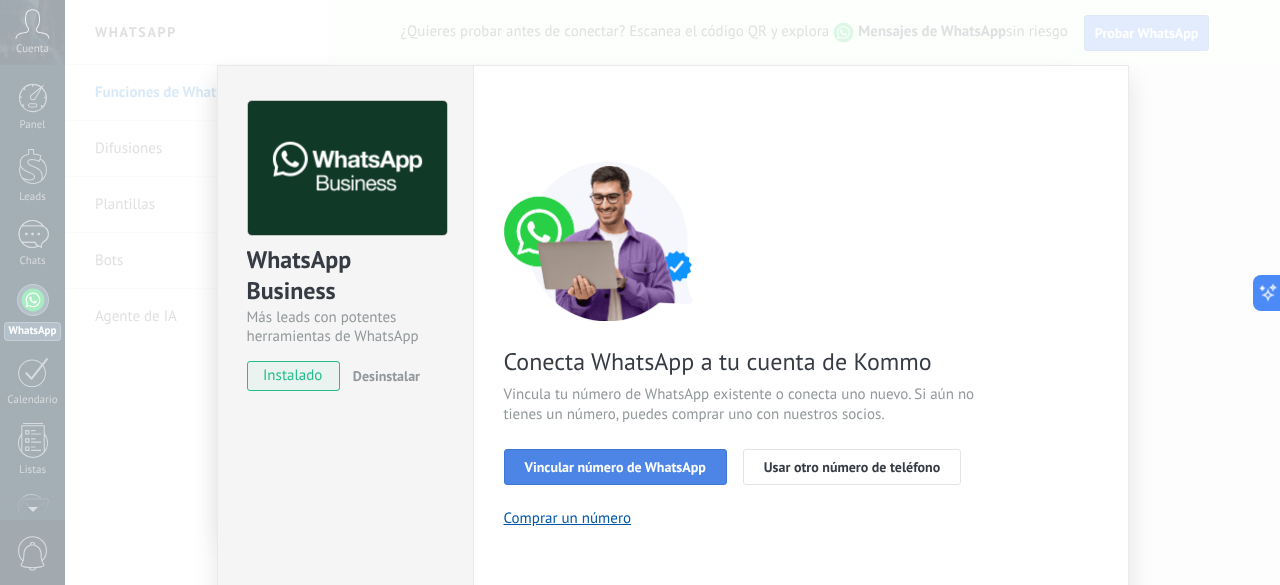 click on "Vincular número de WhatsApp" at bounding box center (615, 467) 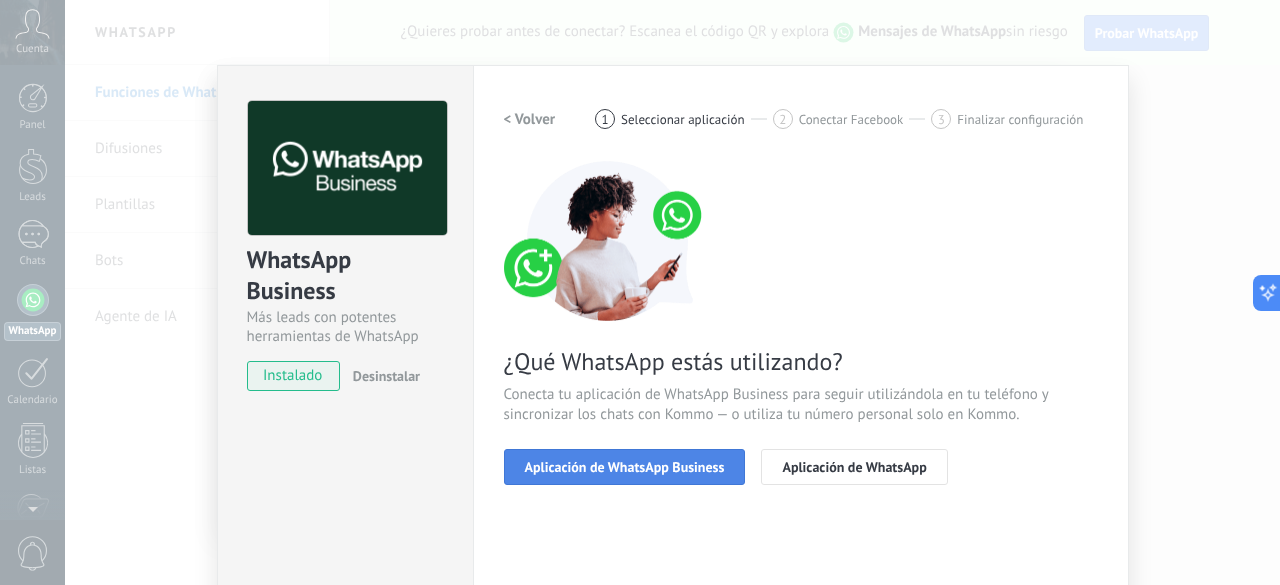 click on "Aplicación de WhatsApp Business" at bounding box center [625, 467] 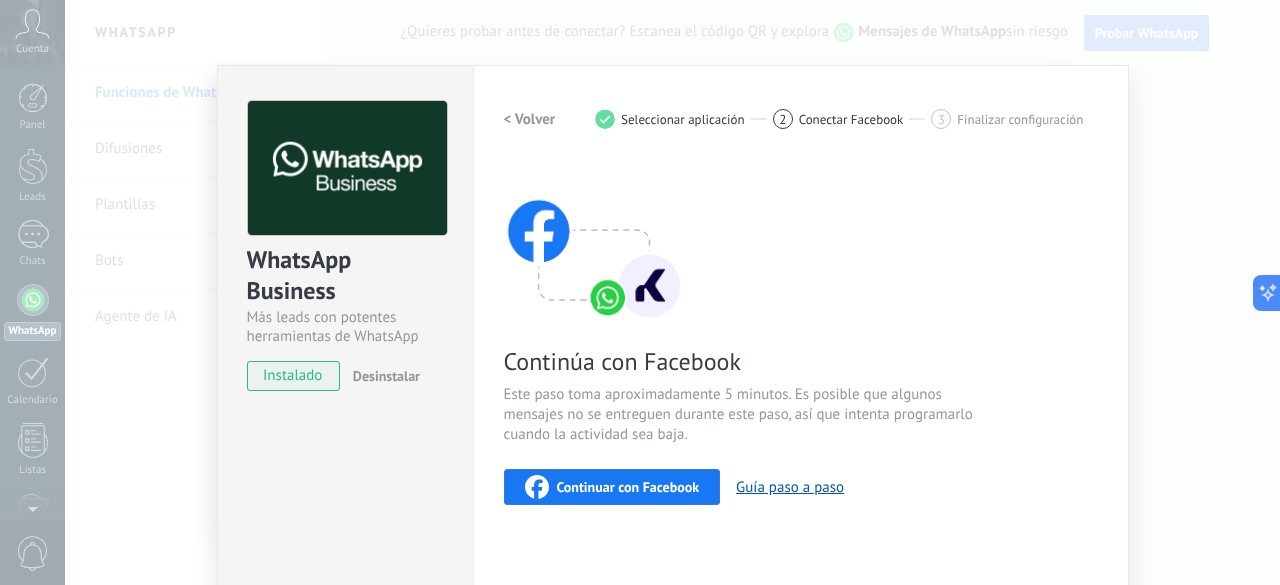 click on "WhatsApp Business Más leads con potentes herramientas de WhatsApp instalado Desinstalar ¿Quieres probar la integración primero?   Escanea el código QR   para ver cómo funciona. Configuraciones Autorizaciones This tab logs the users who have granted integration access to this account. If you want to to remove a user's ability to send requests to the account on behalf of this integration, you can revoke access. If access is revoked from all users, the integration will stop working. This app is installed, but no one has given it access yet. WhatsApp Cloud API más _:  Guardar < Volver 1 Seleccionar aplicación 2 Conectar Facebook  3 Finalizar configuración Continúa con Facebook Este paso toma aproximadamente 5 minutos. Es posible que algunos mensajes no se entreguen durante este paso, así que intenta programarlo cuando la actividad sea baja. Continuar con Facebook Guía paso a paso ¿Necesitas ayuda?" at bounding box center (672, 292) 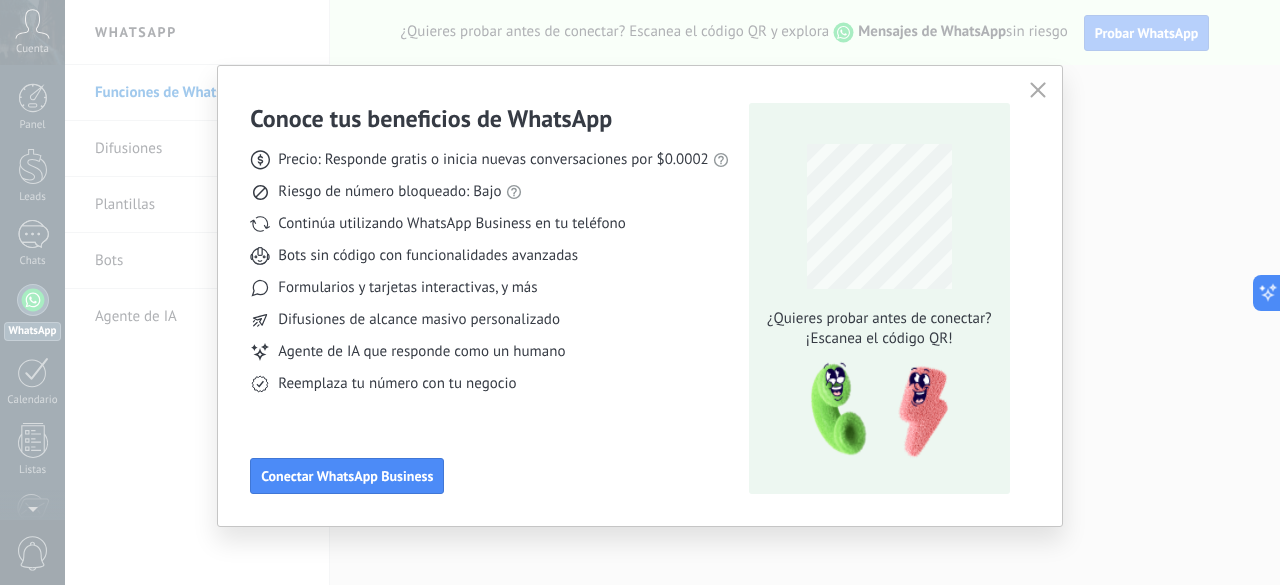 click 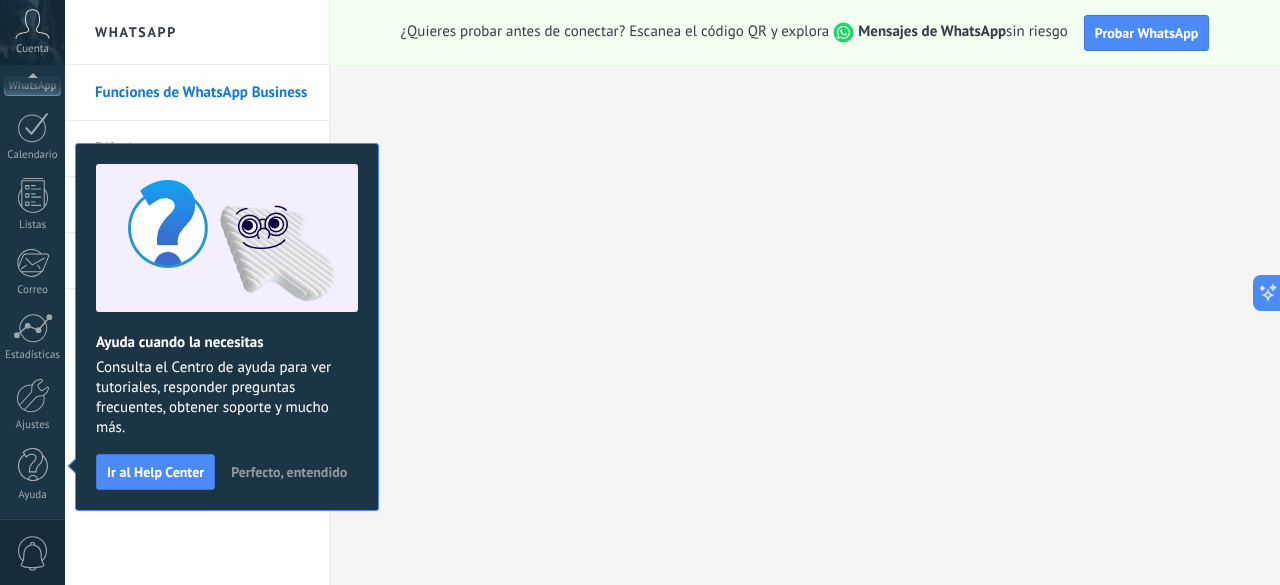 scroll, scrollTop: 0, scrollLeft: 0, axis: both 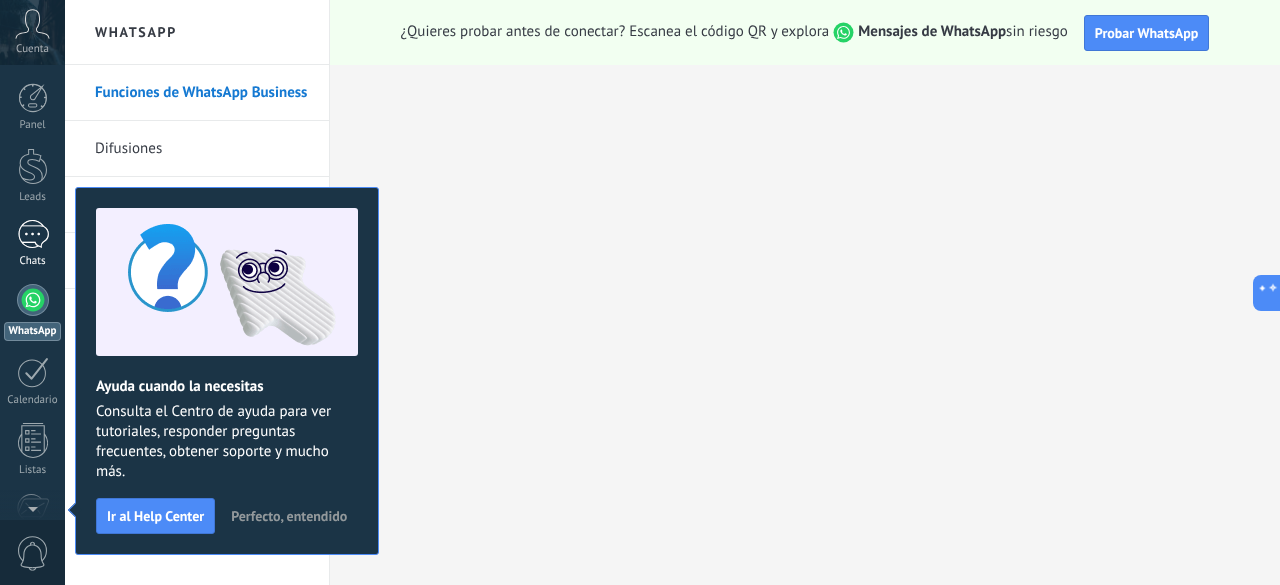 click at bounding box center [33, 234] 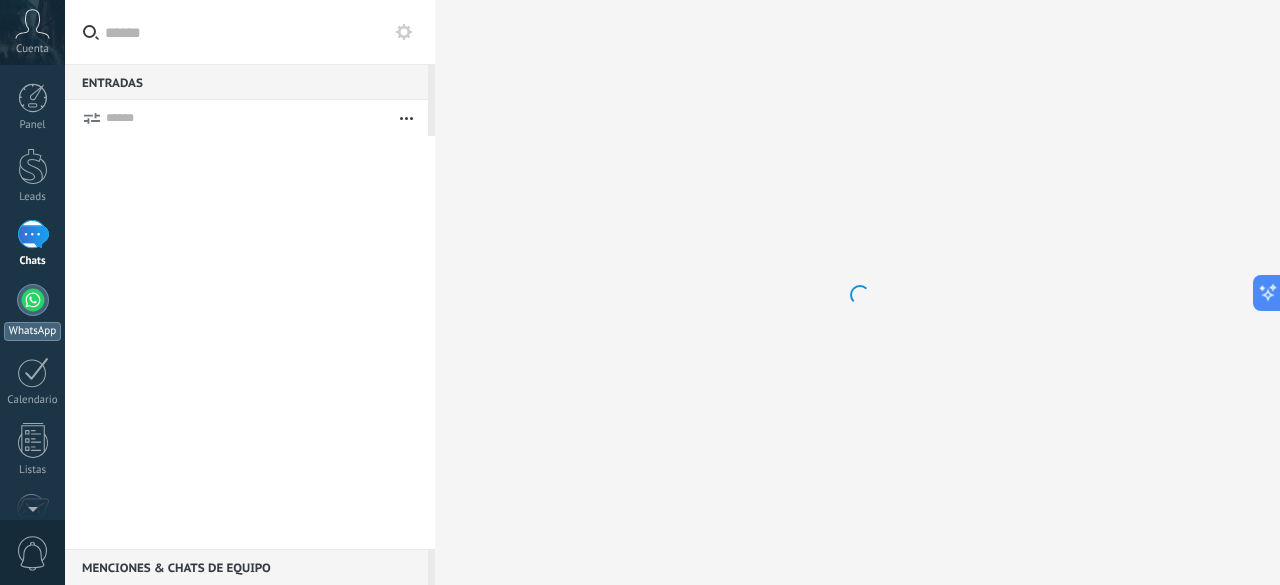 click at bounding box center (33, 300) 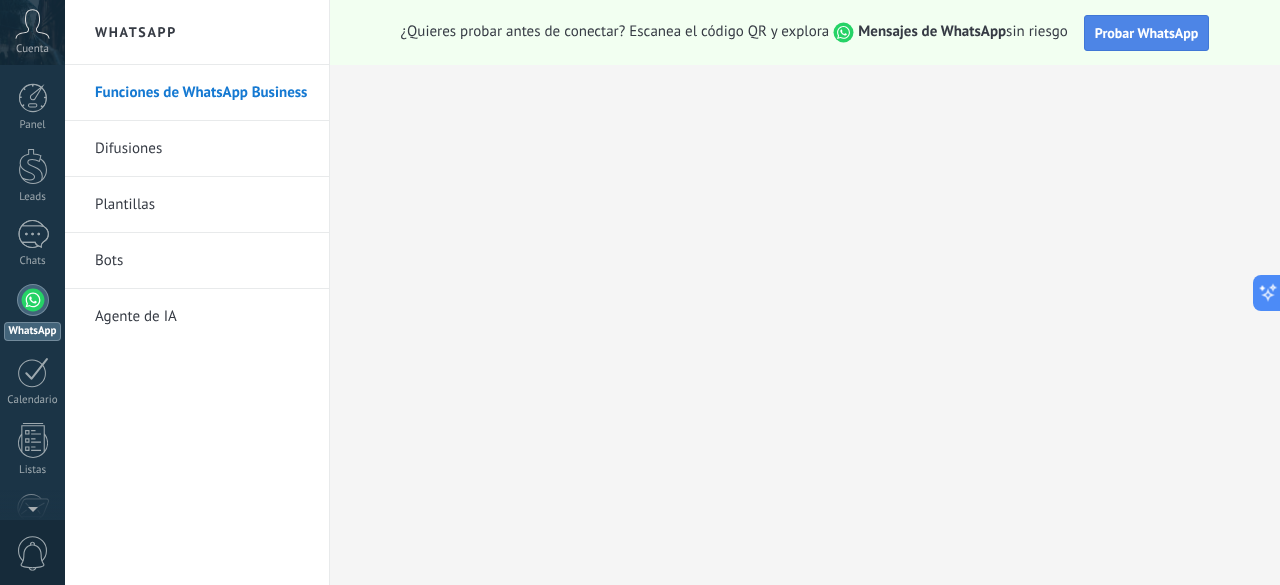 click on "Probar WhatsApp" at bounding box center [1147, 33] 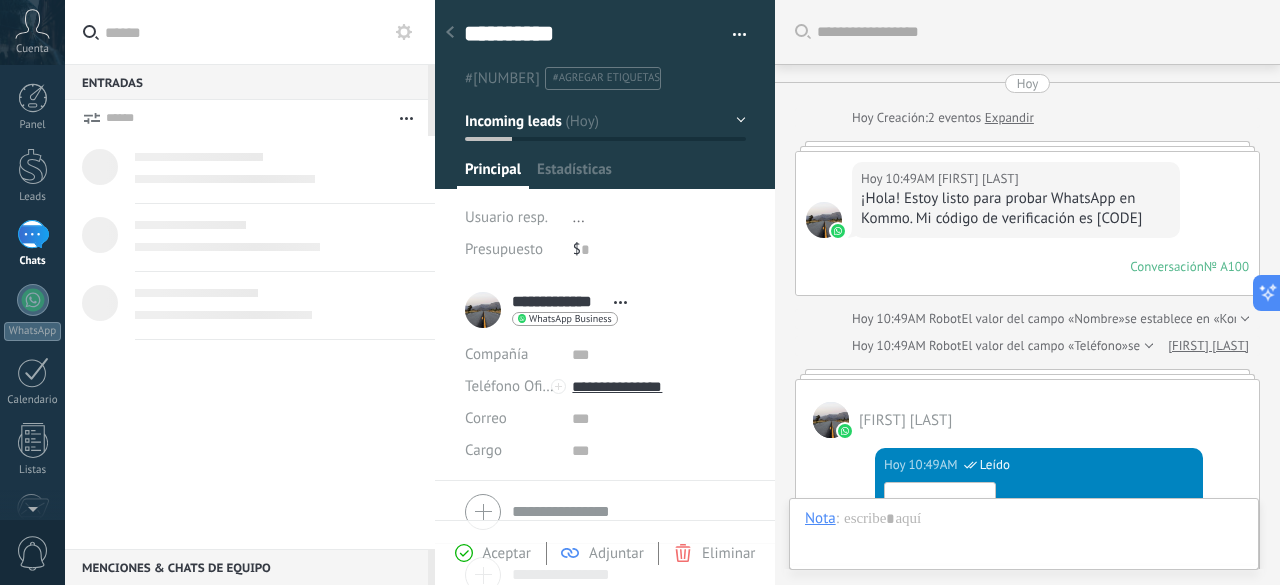 scroll, scrollTop: 892, scrollLeft: 0, axis: vertical 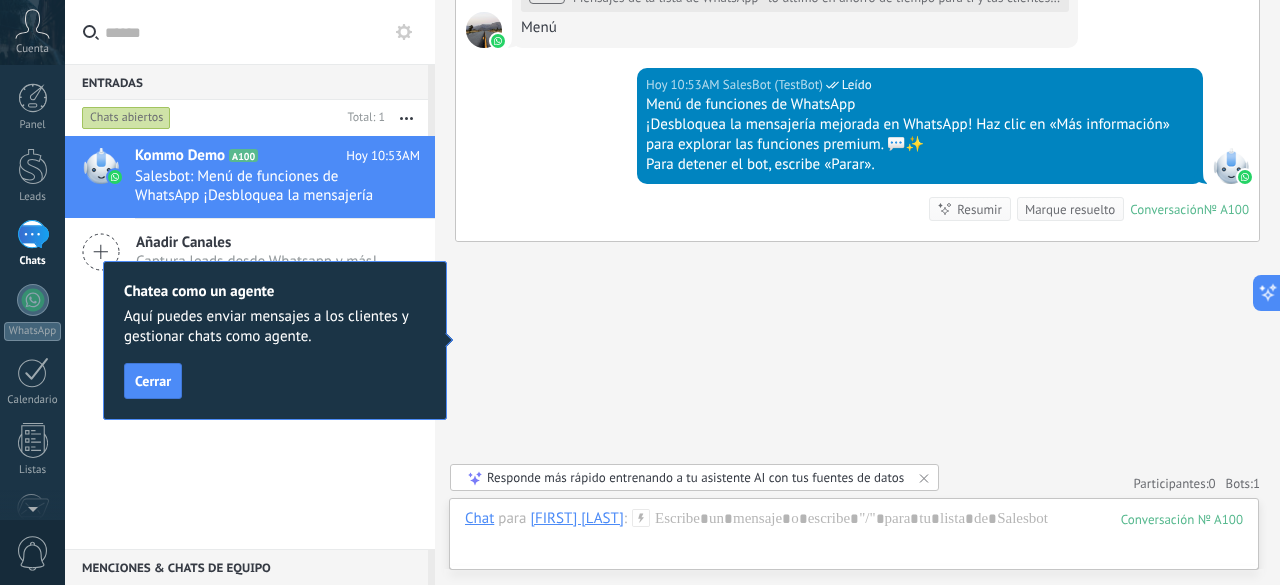 click on "Cerrar" at bounding box center [153, 381] 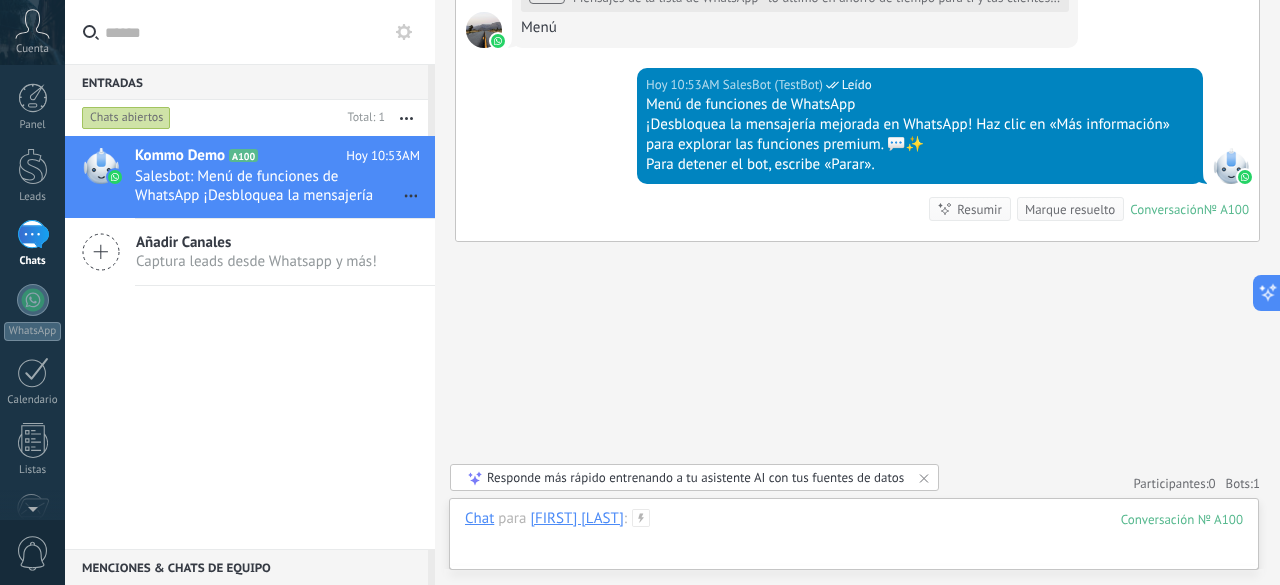click at bounding box center (854, 539) 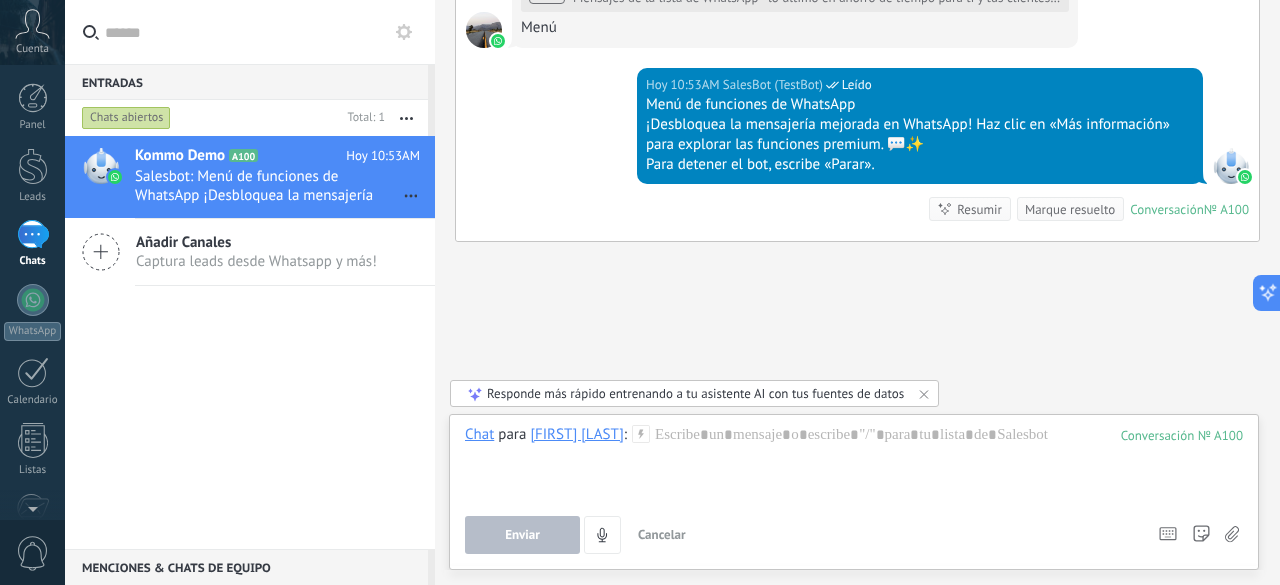 click at bounding box center (406, 118) 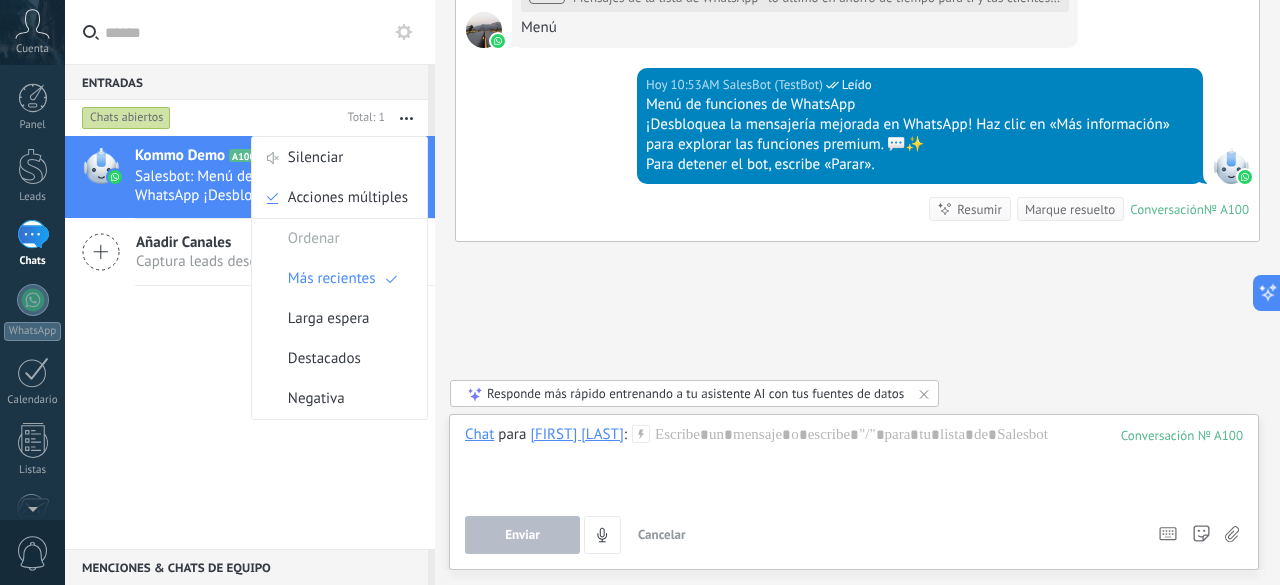 click on "Kommo Demo
A100
Hoy 10:53AM
Salesbot: Menú de funciones de WhatsApp
¡Desbloquea la mensajería mejorada en WhatsApp! Haz clic en «Más información» para explorar las funciones premium. 💬✨
Para detener el bot, escribe «Parar».
Añadir Canales
Captura leads desde Whatsapp y más!" at bounding box center (250, 342) 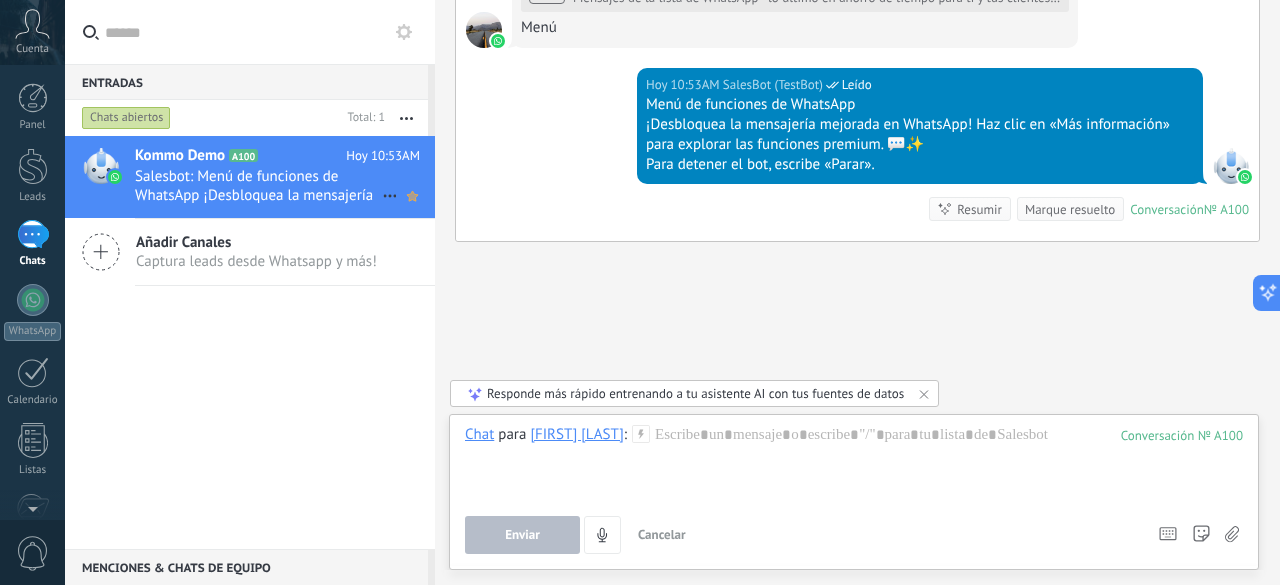 click 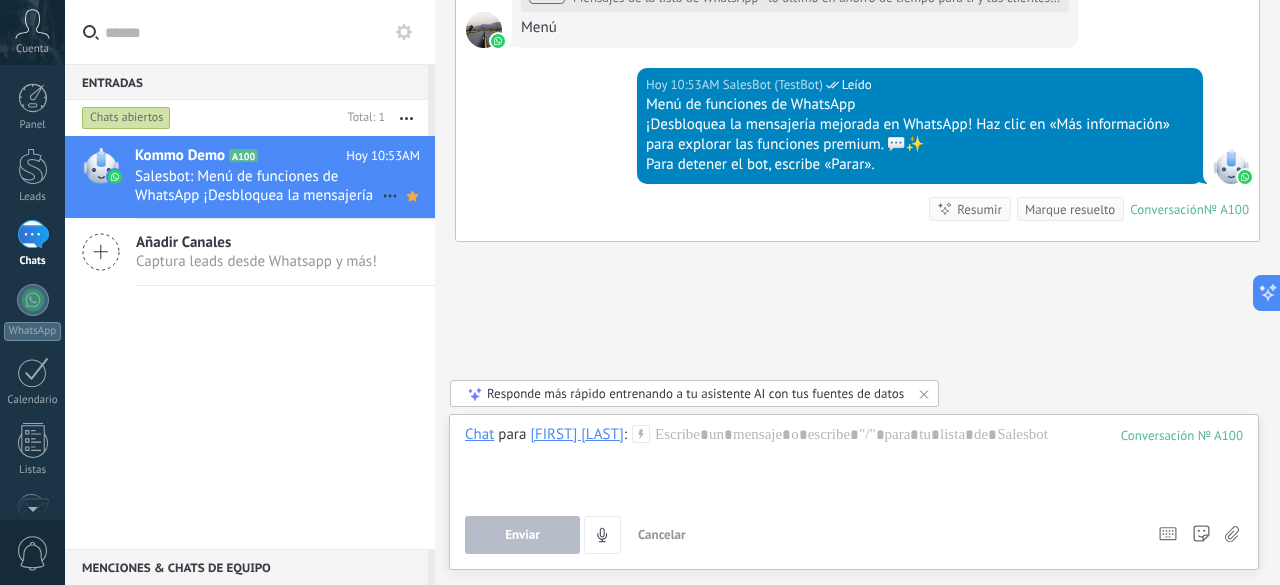 click 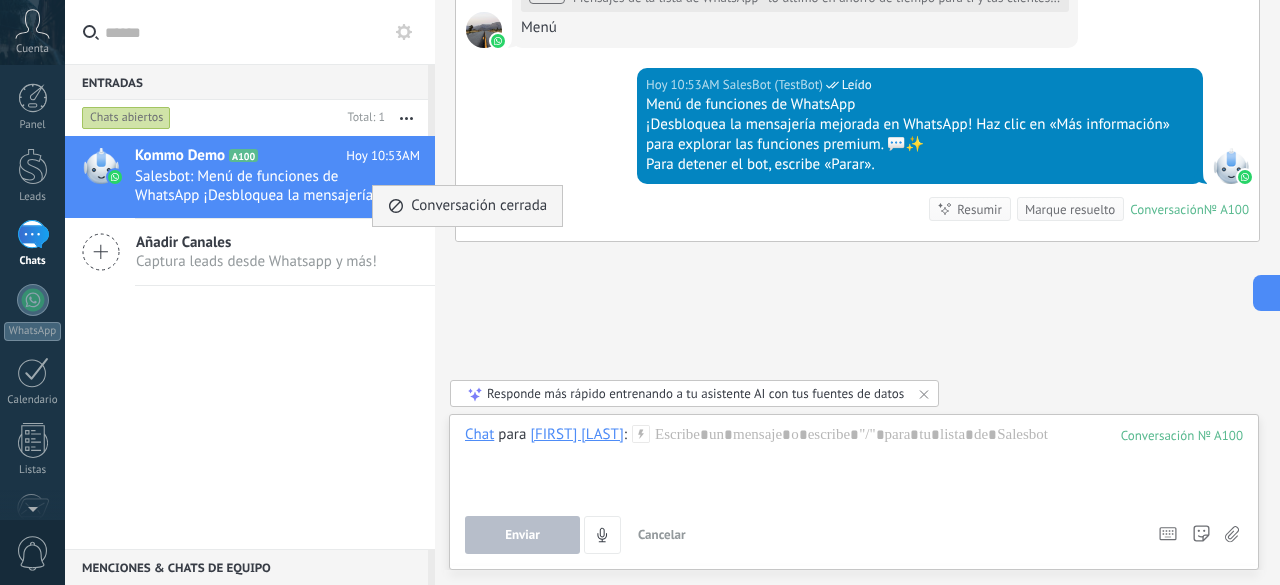 click on "Conversación cerrada" at bounding box center (479, 206) 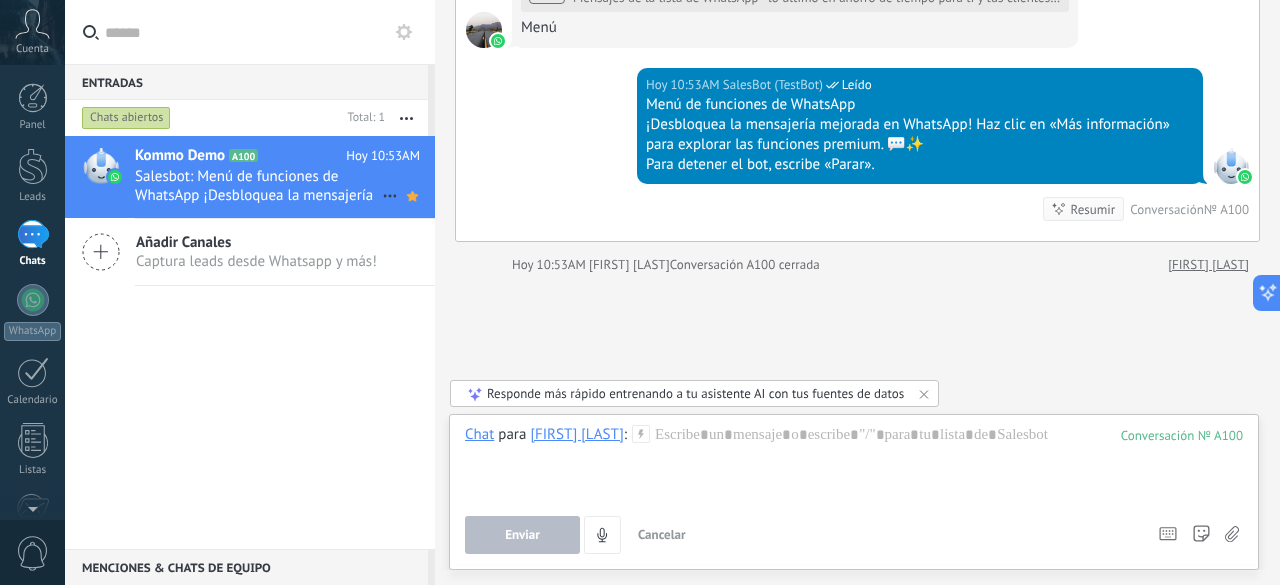scroll, scrollTop: 2459, scrollLeft: 0, axis: vertical 